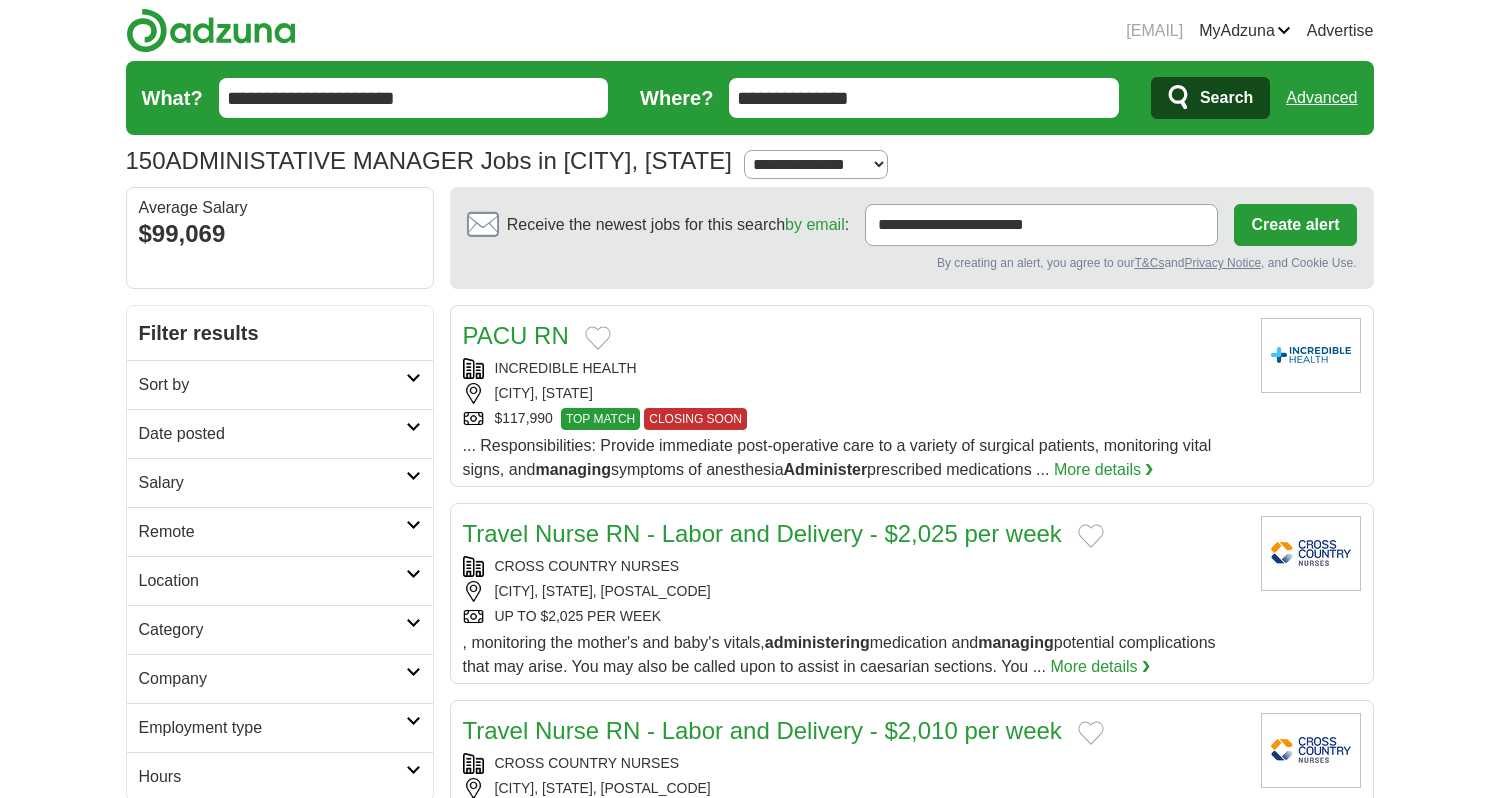 scroll, scrollTop: 0, scrollLeft: 0, axis: both 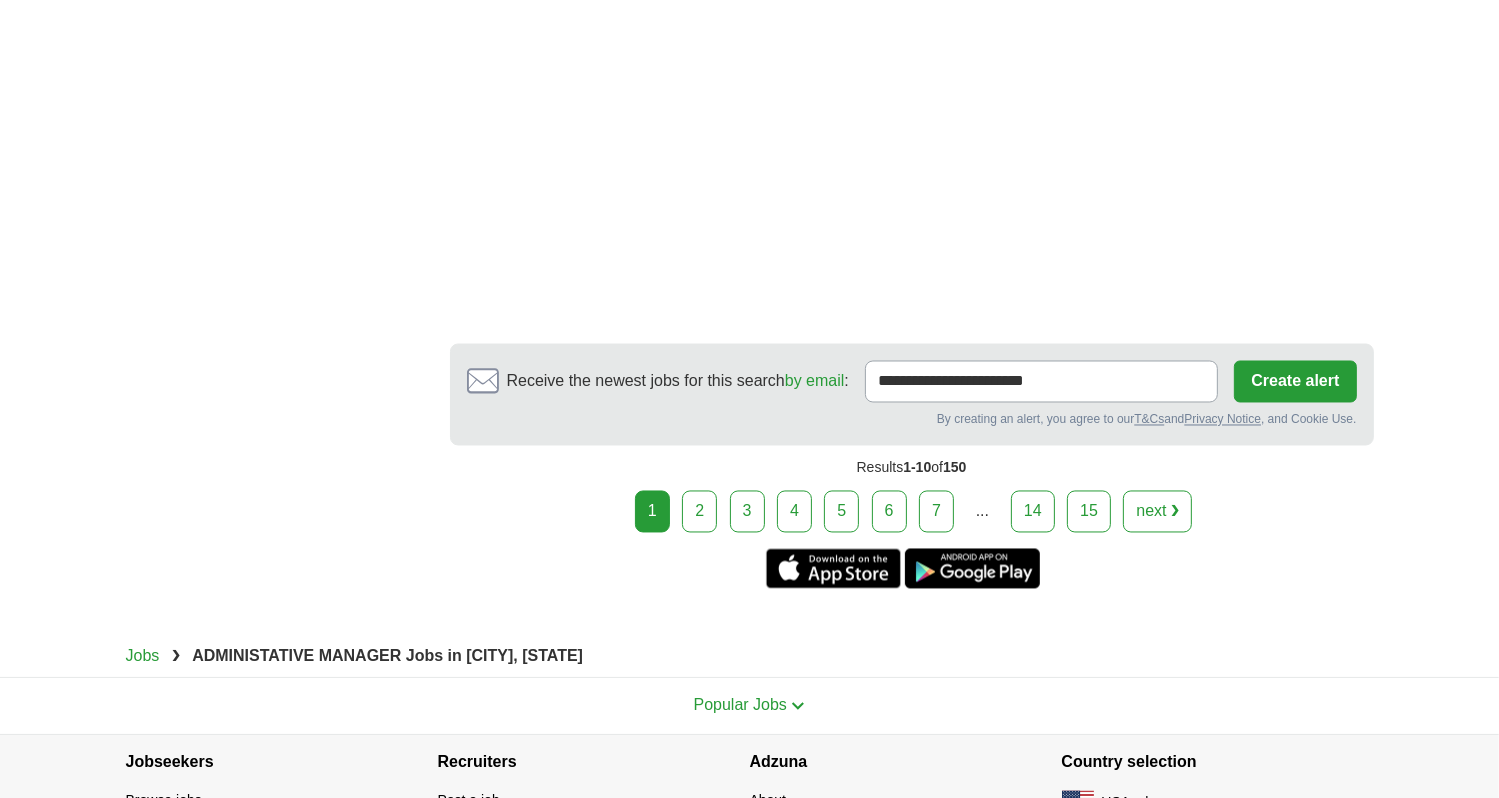 click on "2" at bounding box center [699, 512] 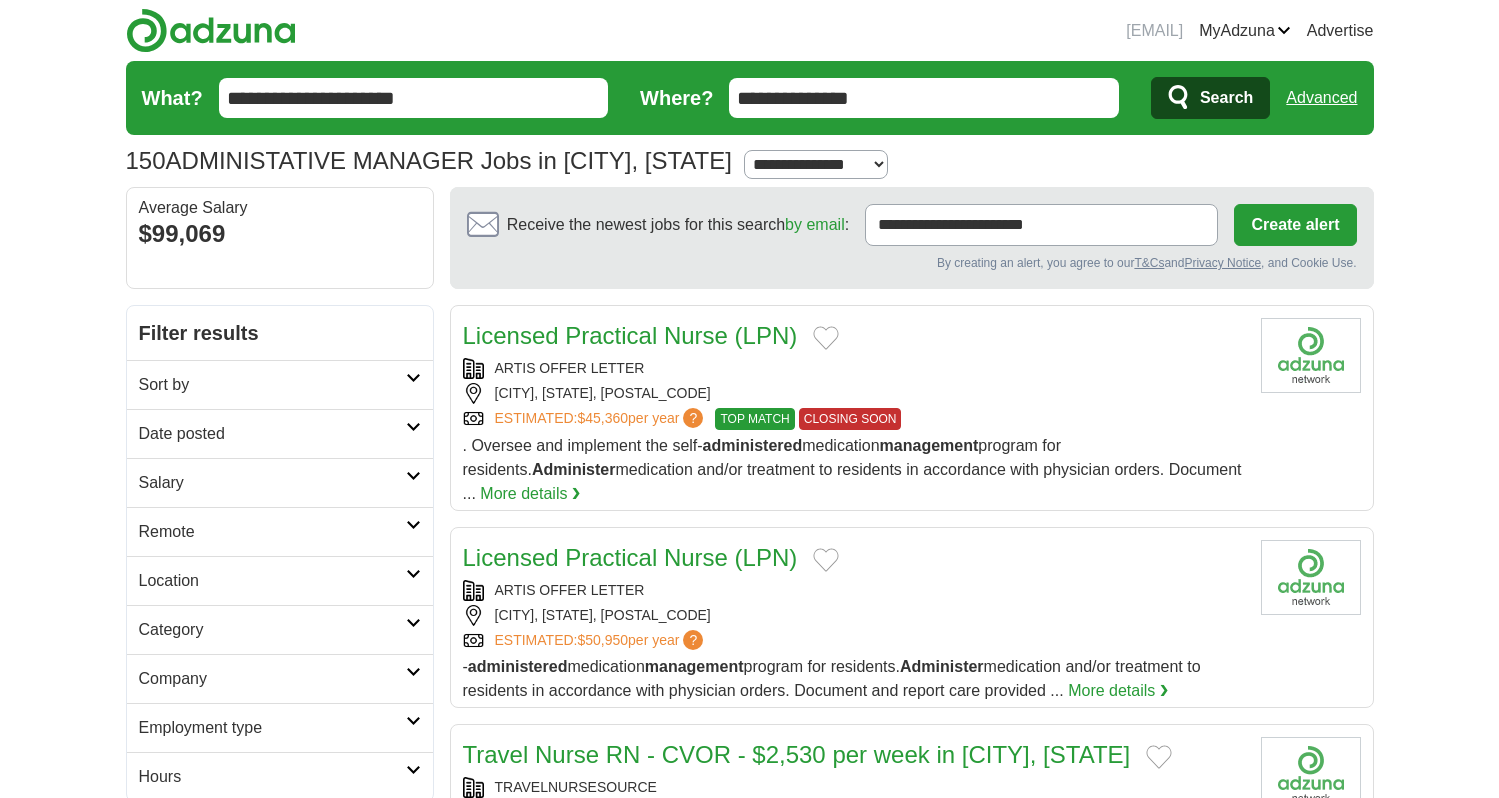 scroll, scrollTop: 0, scrollLeft: 0, axis: both 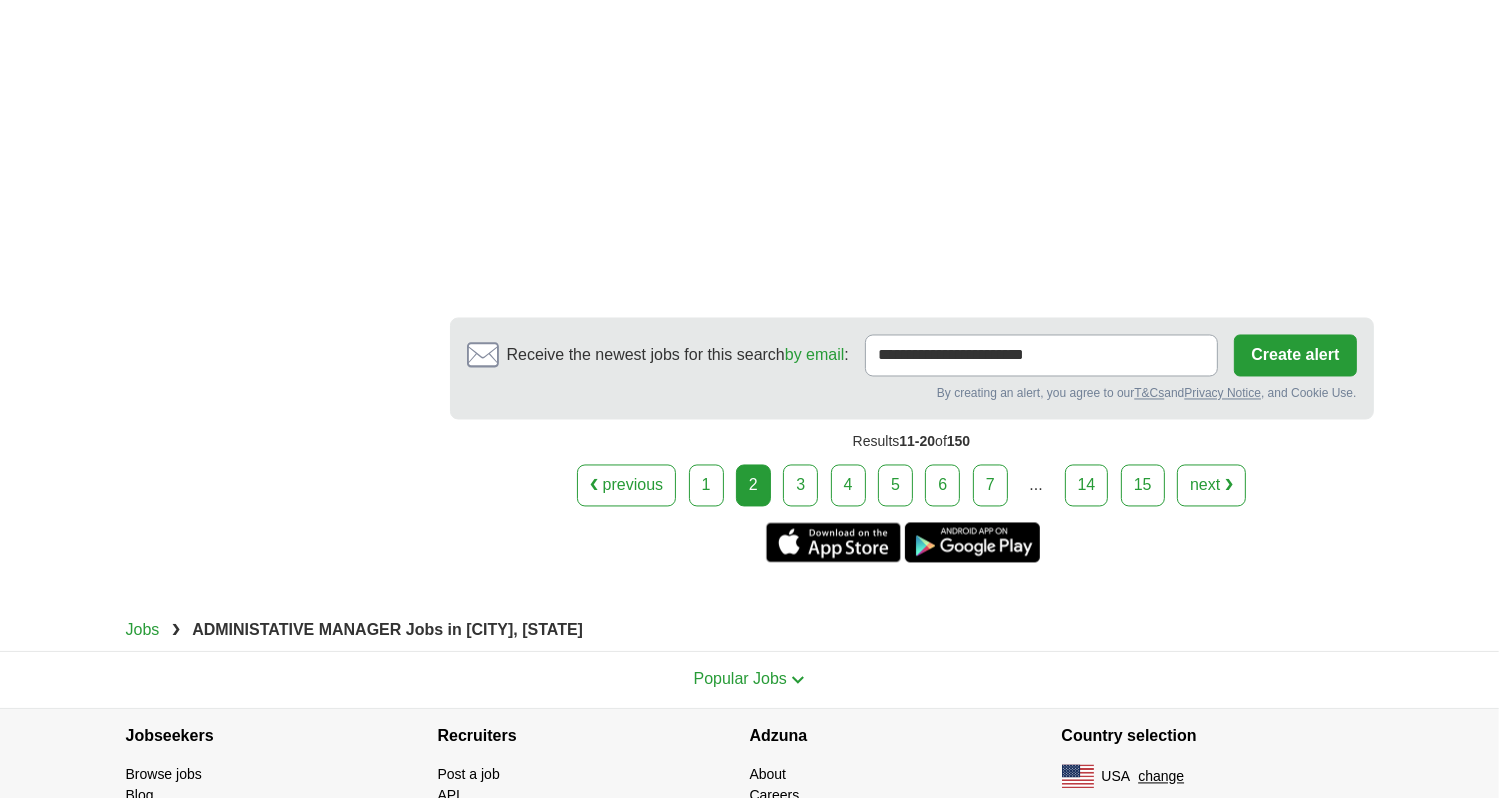 click on "3" at bounding box center (800, 486) 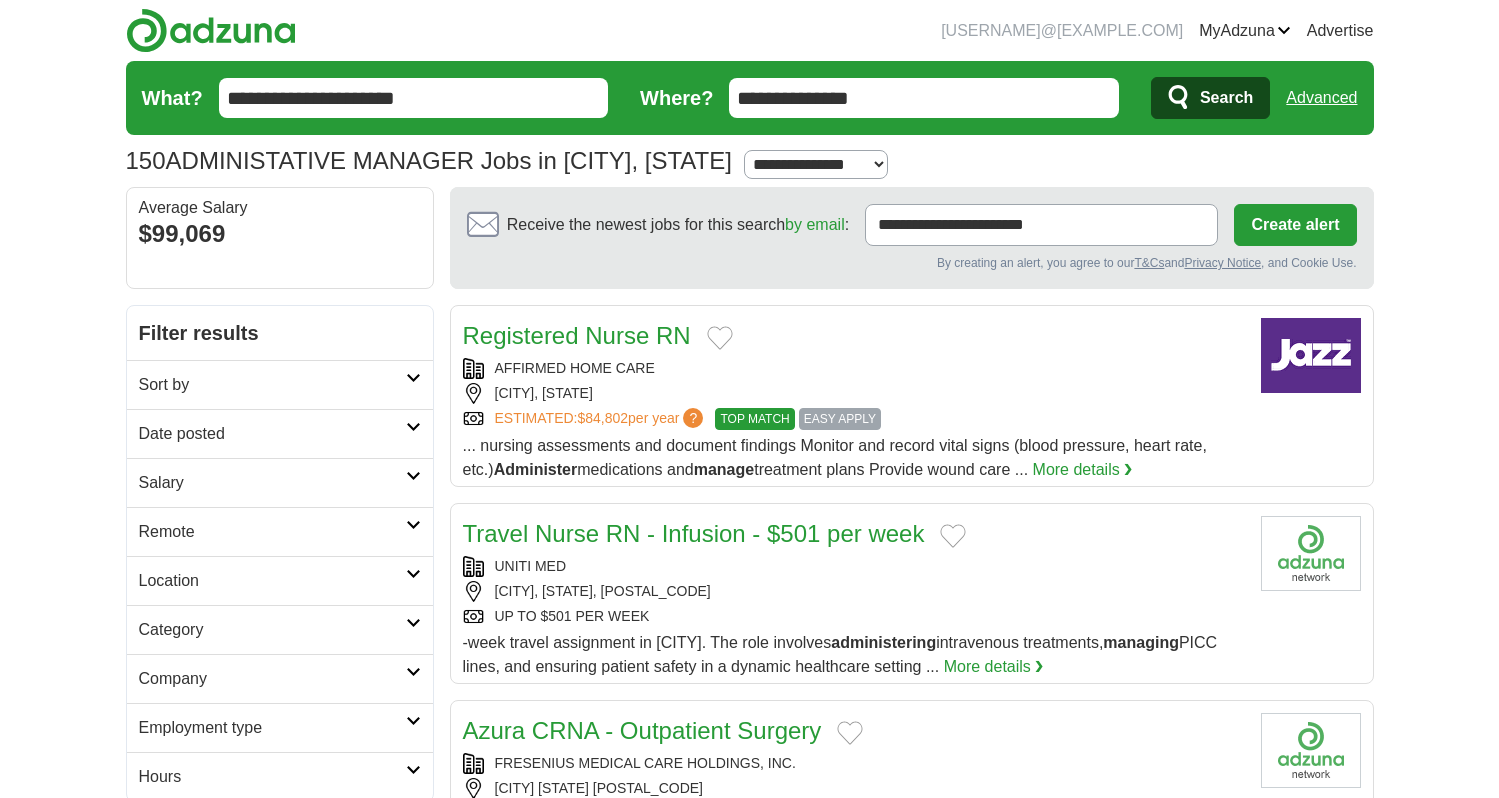 scroll, scrollTop: 0, scrollLeft: 0, axis: both 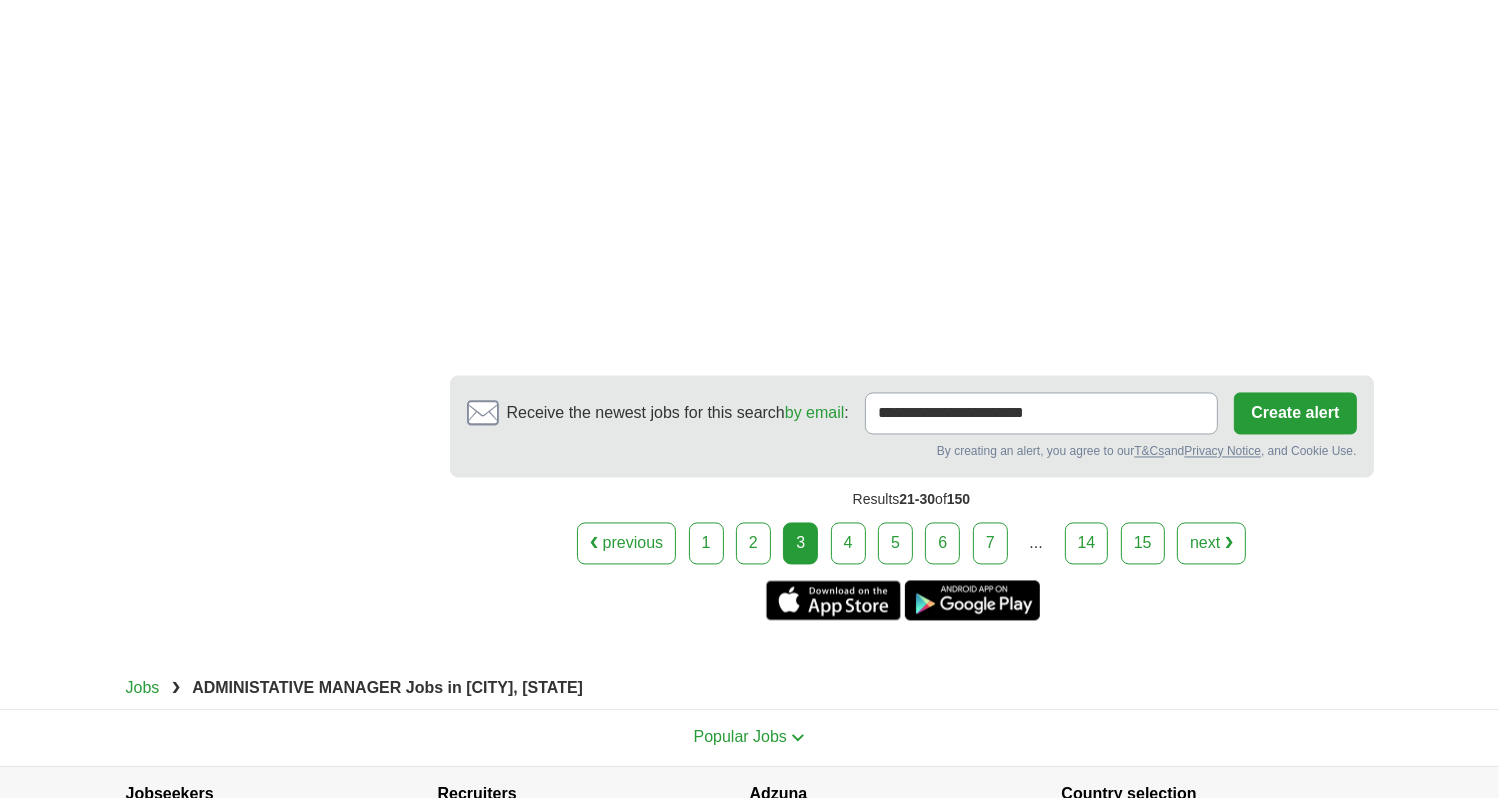 click on "4" at bounding box center (848, 544) 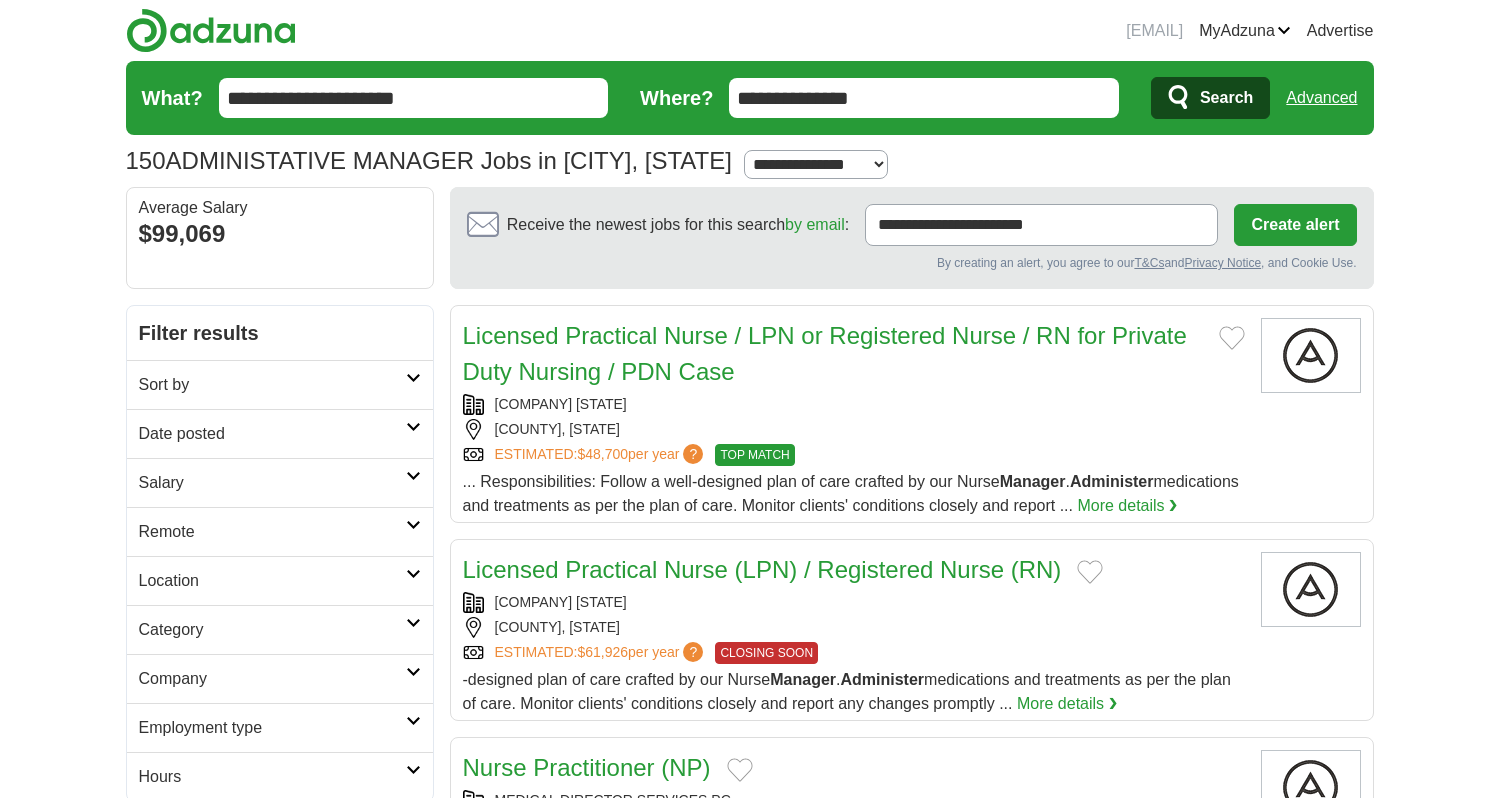 scroll, scrollTop: 0, scrollLeft: 0, axis: both 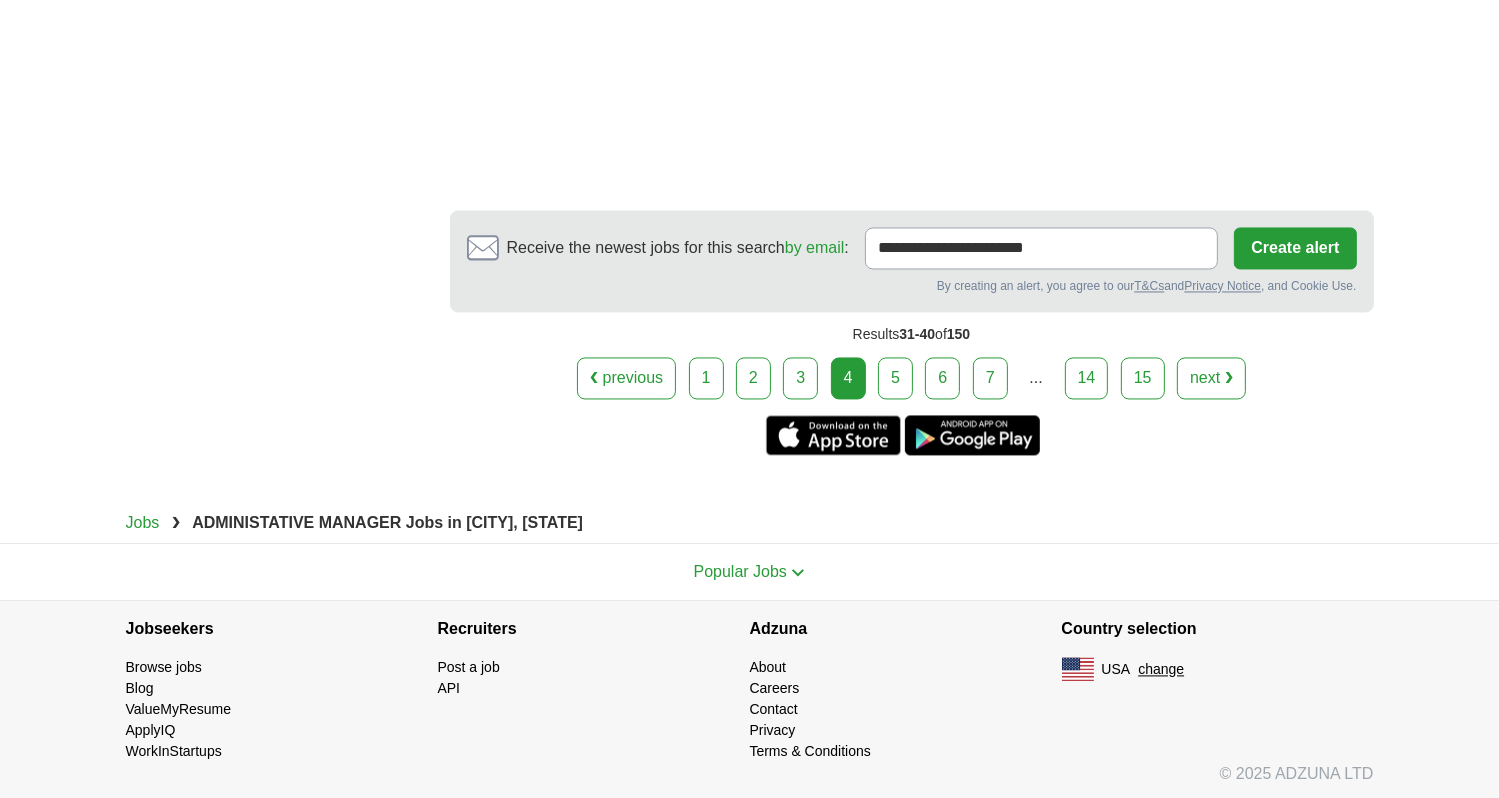 click on "5" at bounding box center [895, 378] 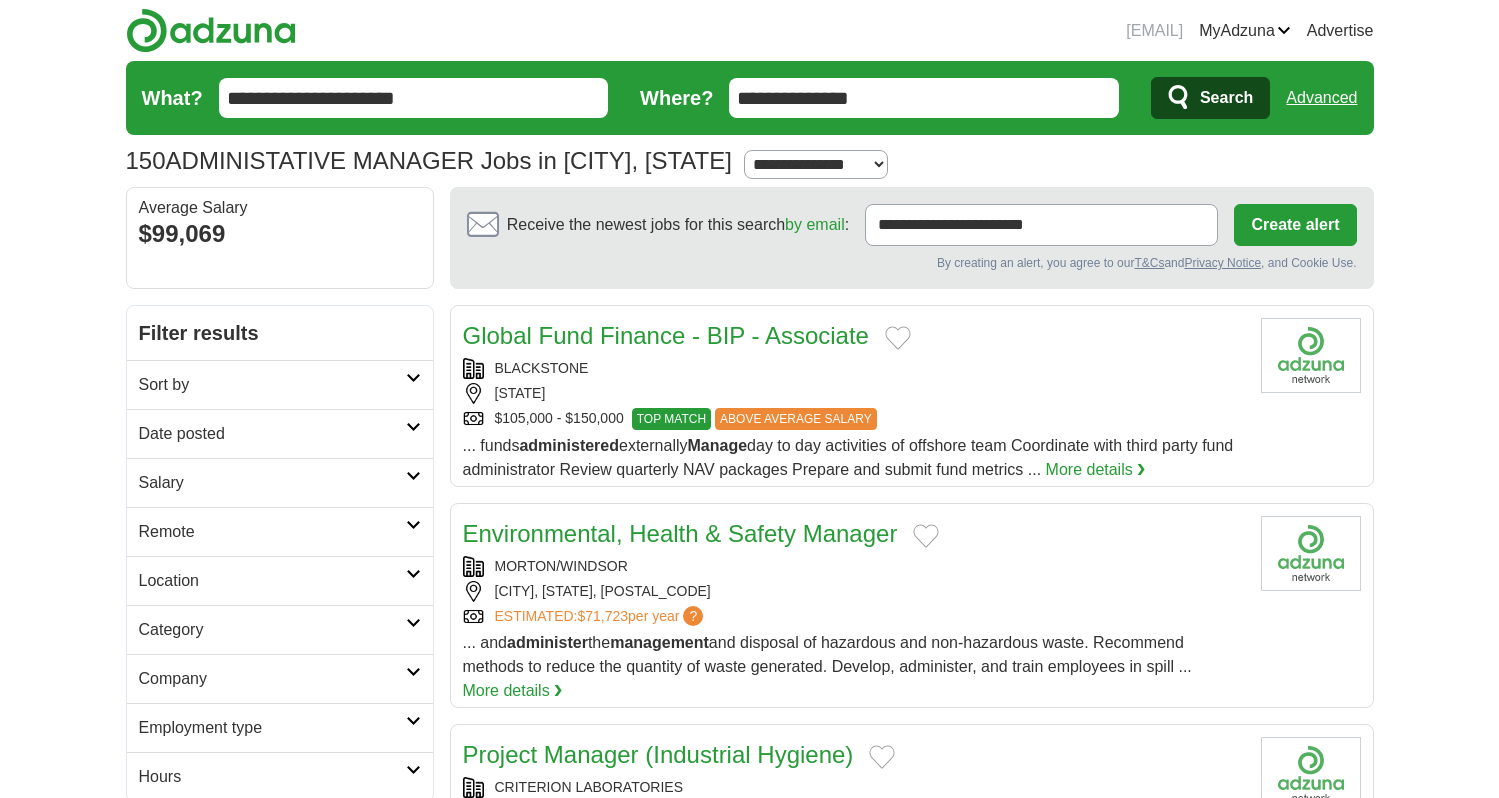 scroll, scrollTop: 0, scrollLeft: 0, axis: both 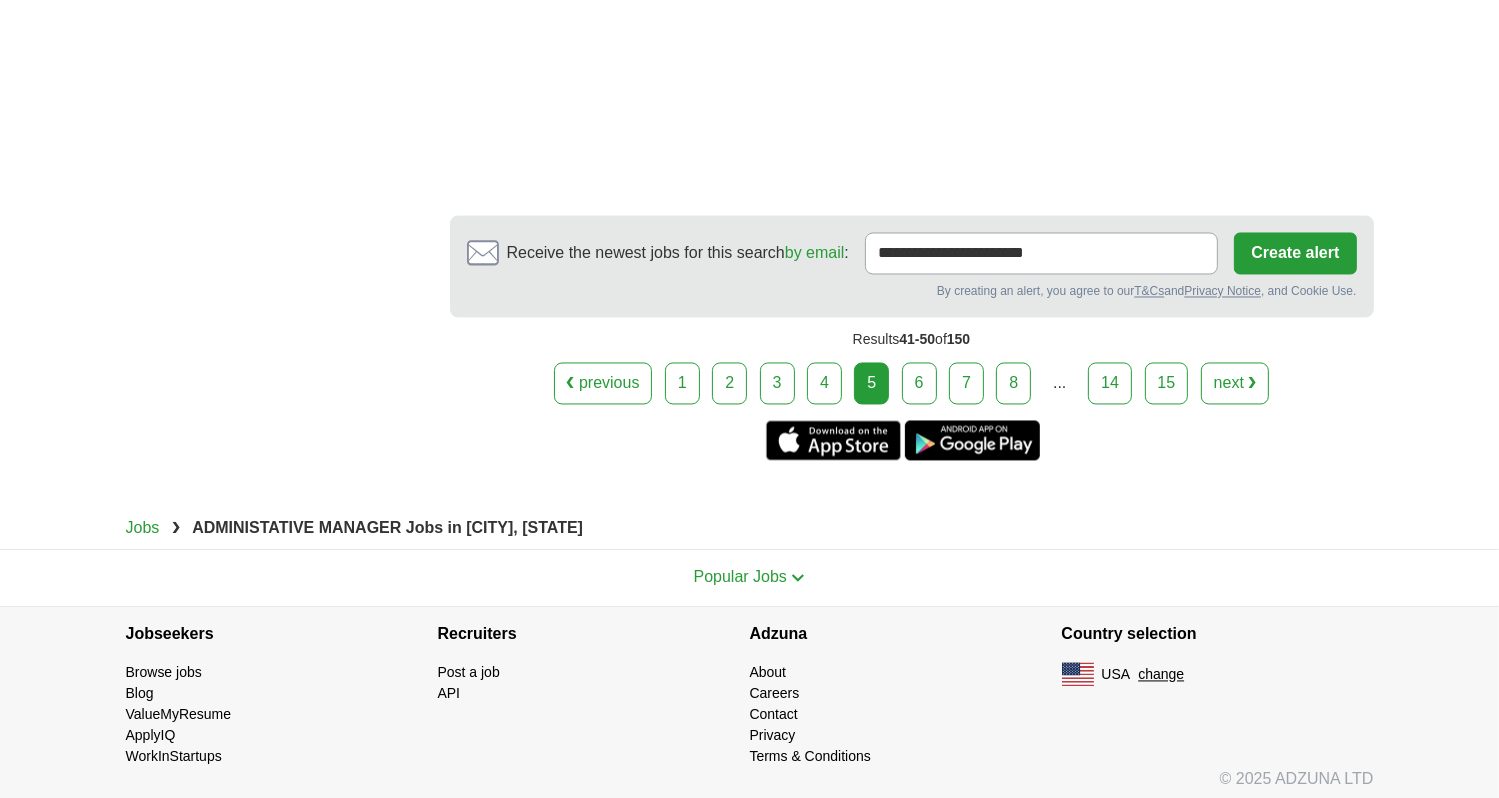 click on "6" at bounding box center (919, 384) 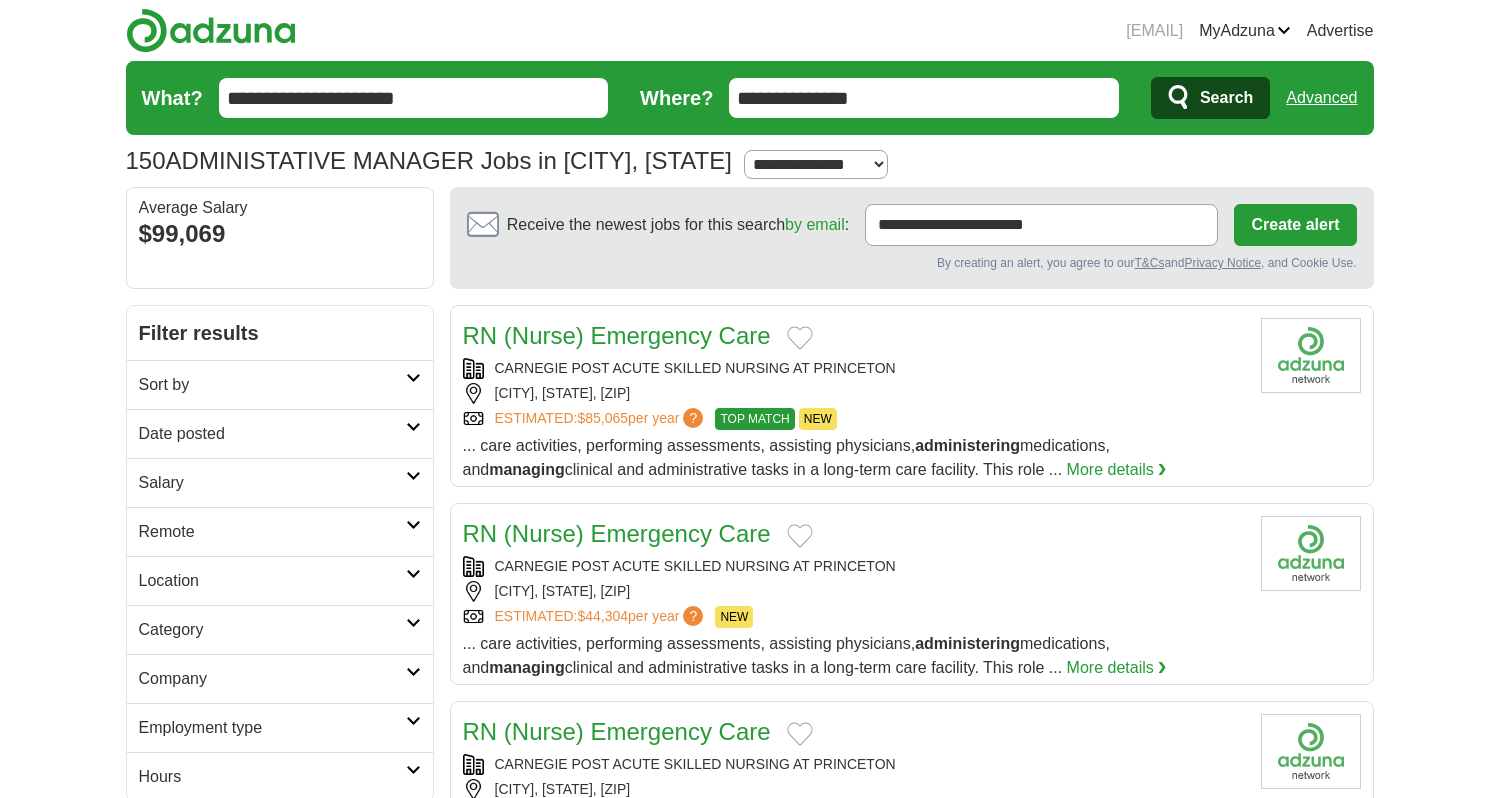 scroll, scrollTop: 0, scrollLeft: 0, axis: both 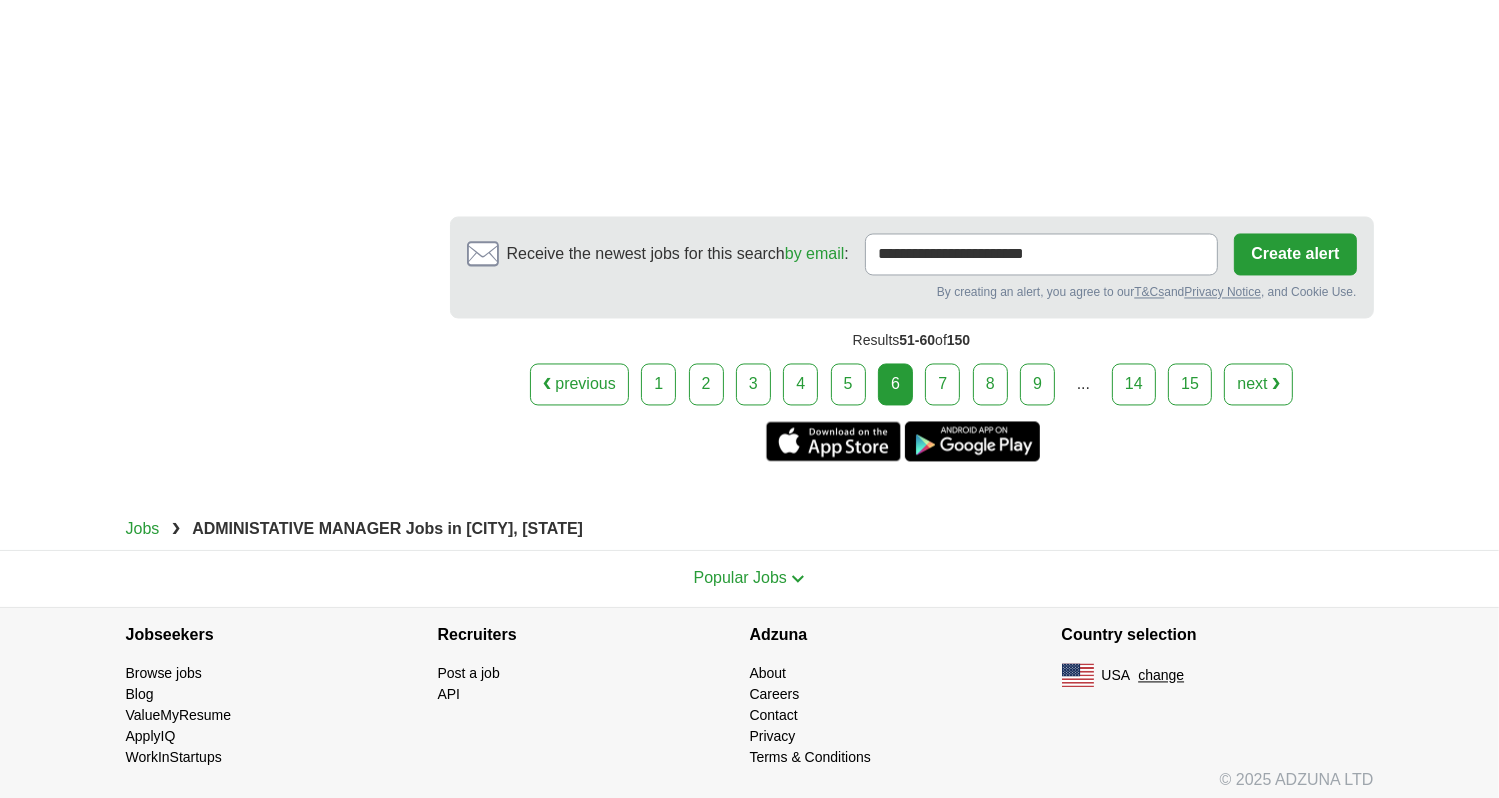 click on "7" at bounding box center (942, 385) 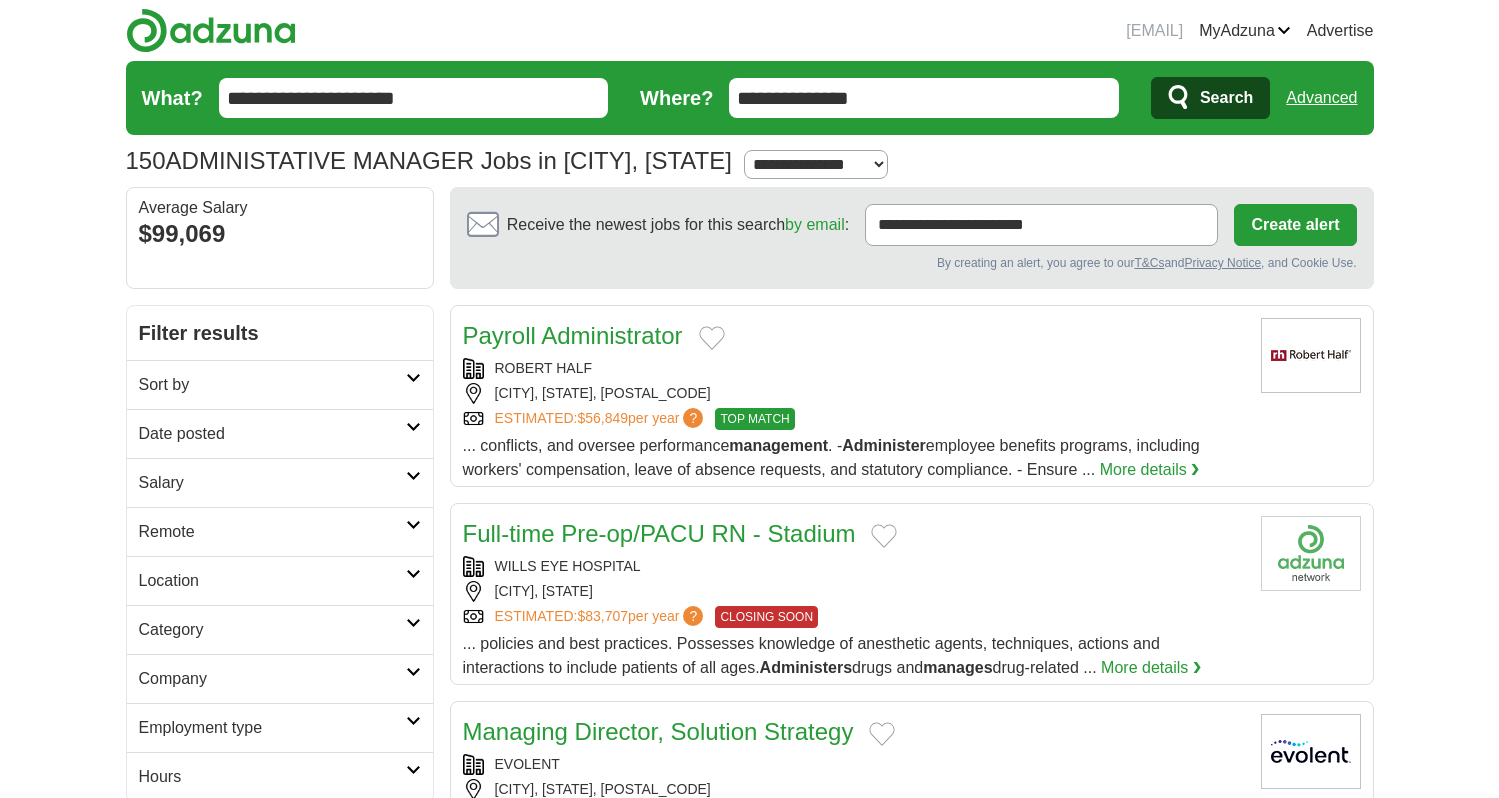 scroll, scrollTop: 0, scrollLeft: 0, axis: both 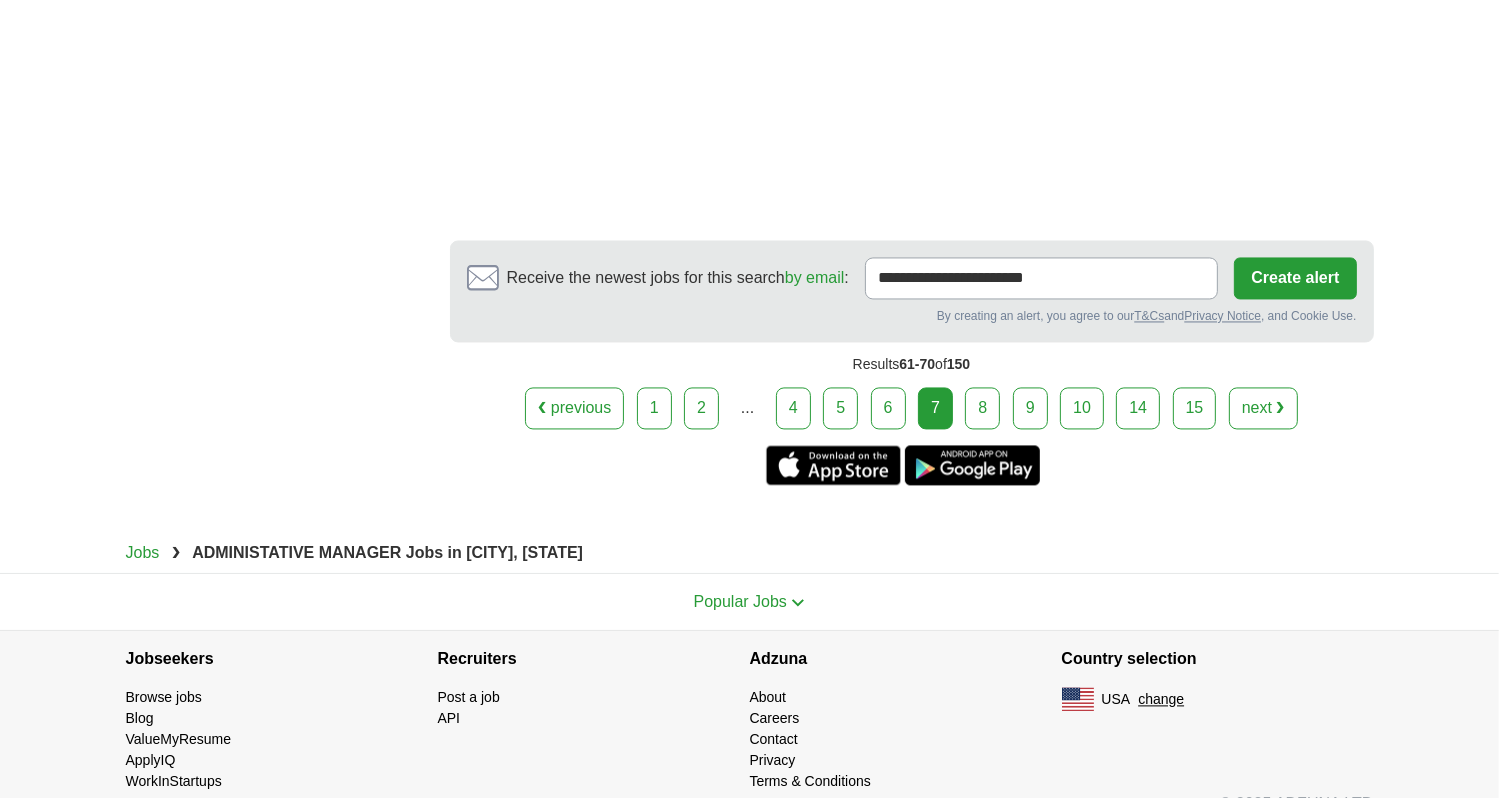 click on "8" at bounding box center (982, 408) 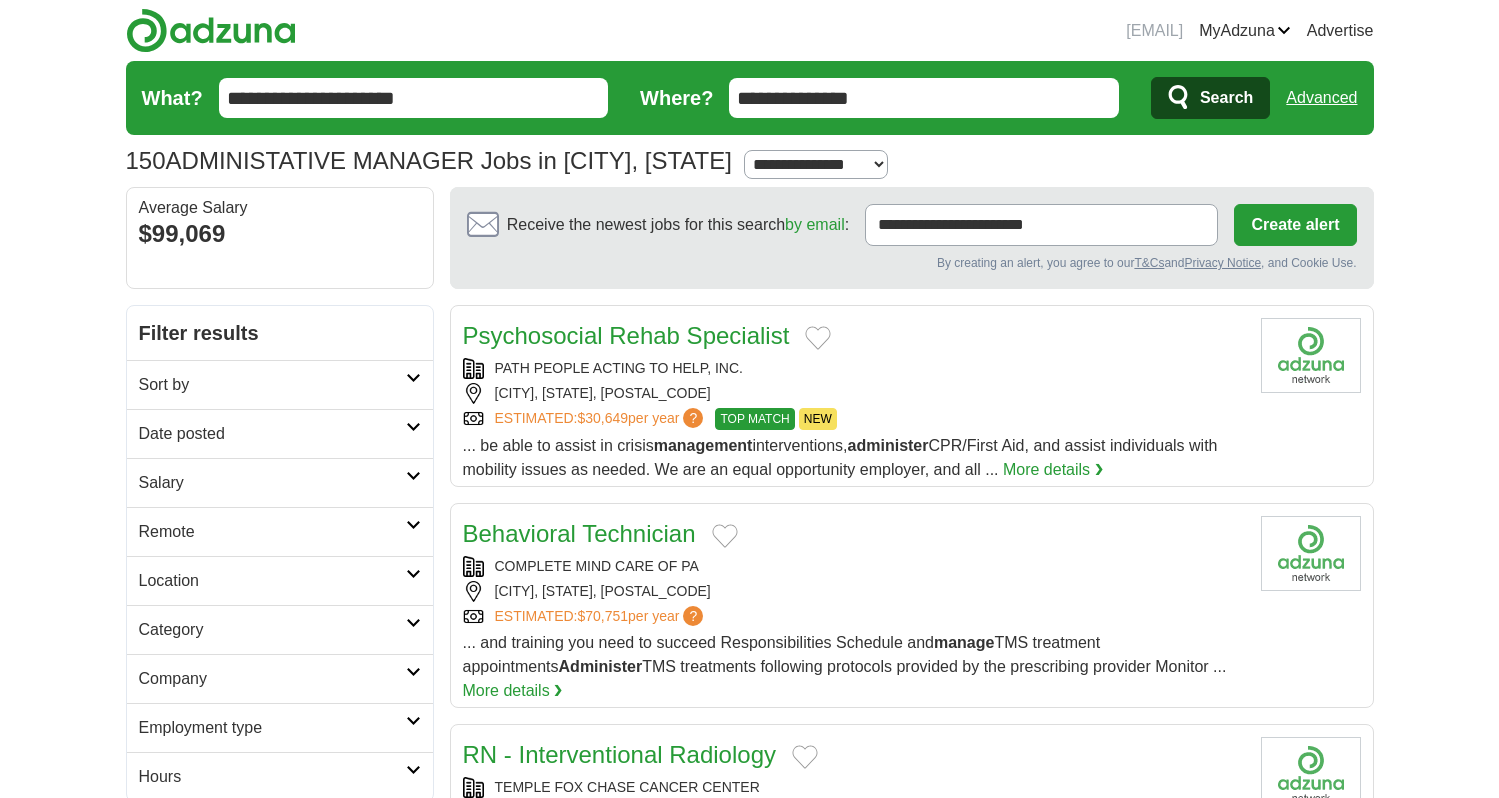 scroll, scrollTop: 0, scrollLeft: 0, axis: both 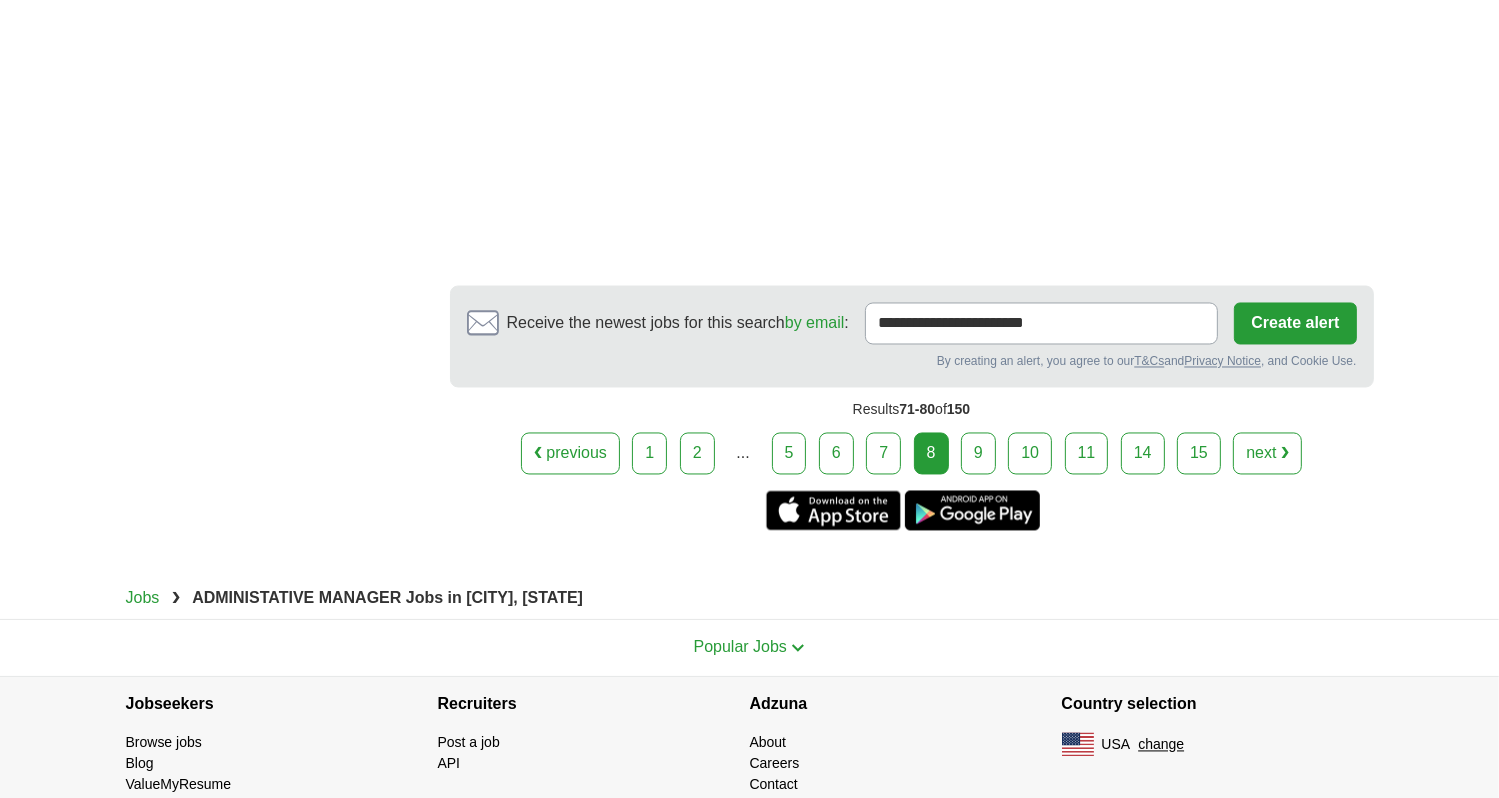click on "9" at bounding box center [978, 454] 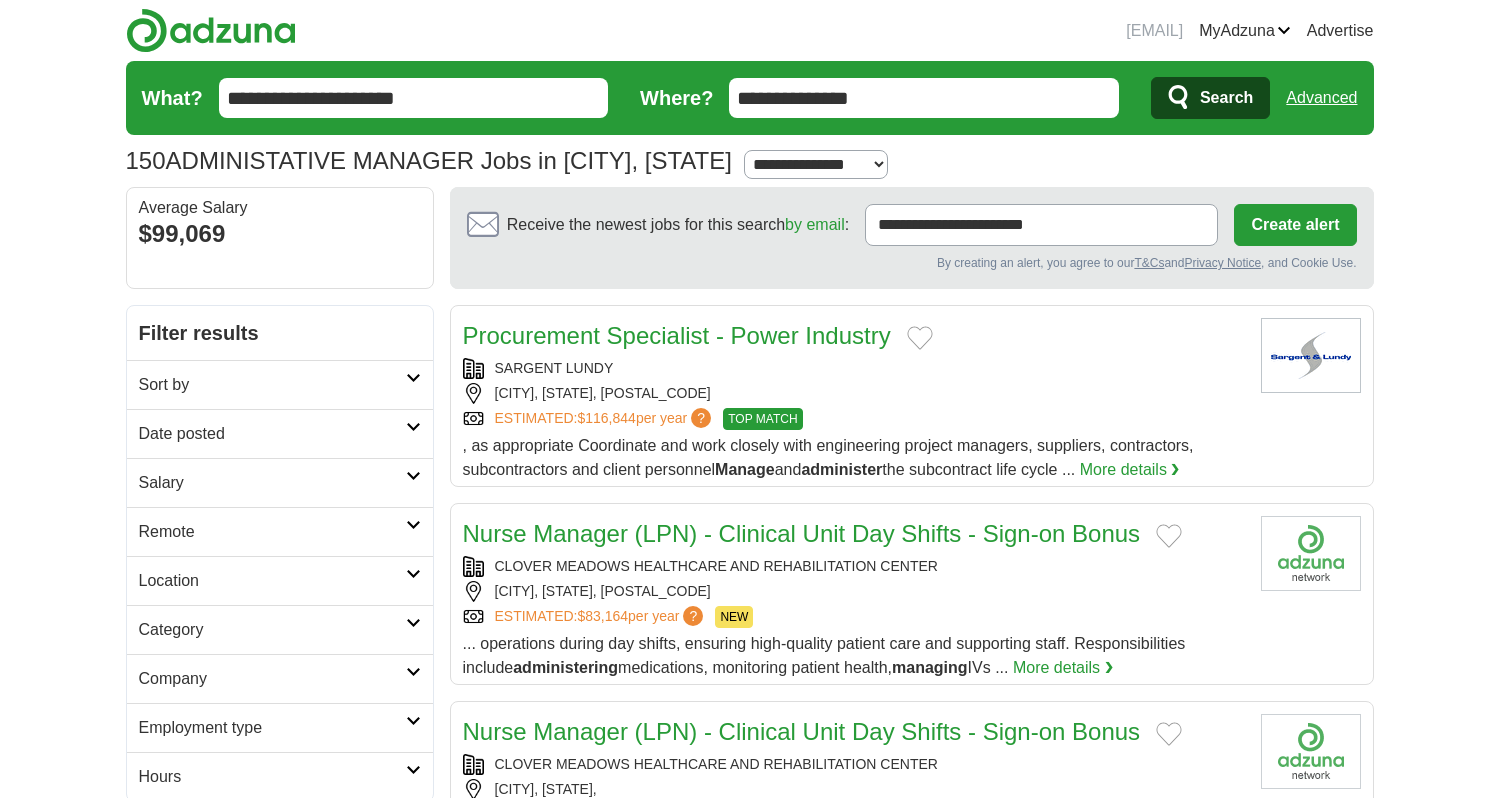 scroll, scrollTop: 0, scrollLeft: 0, axis: both 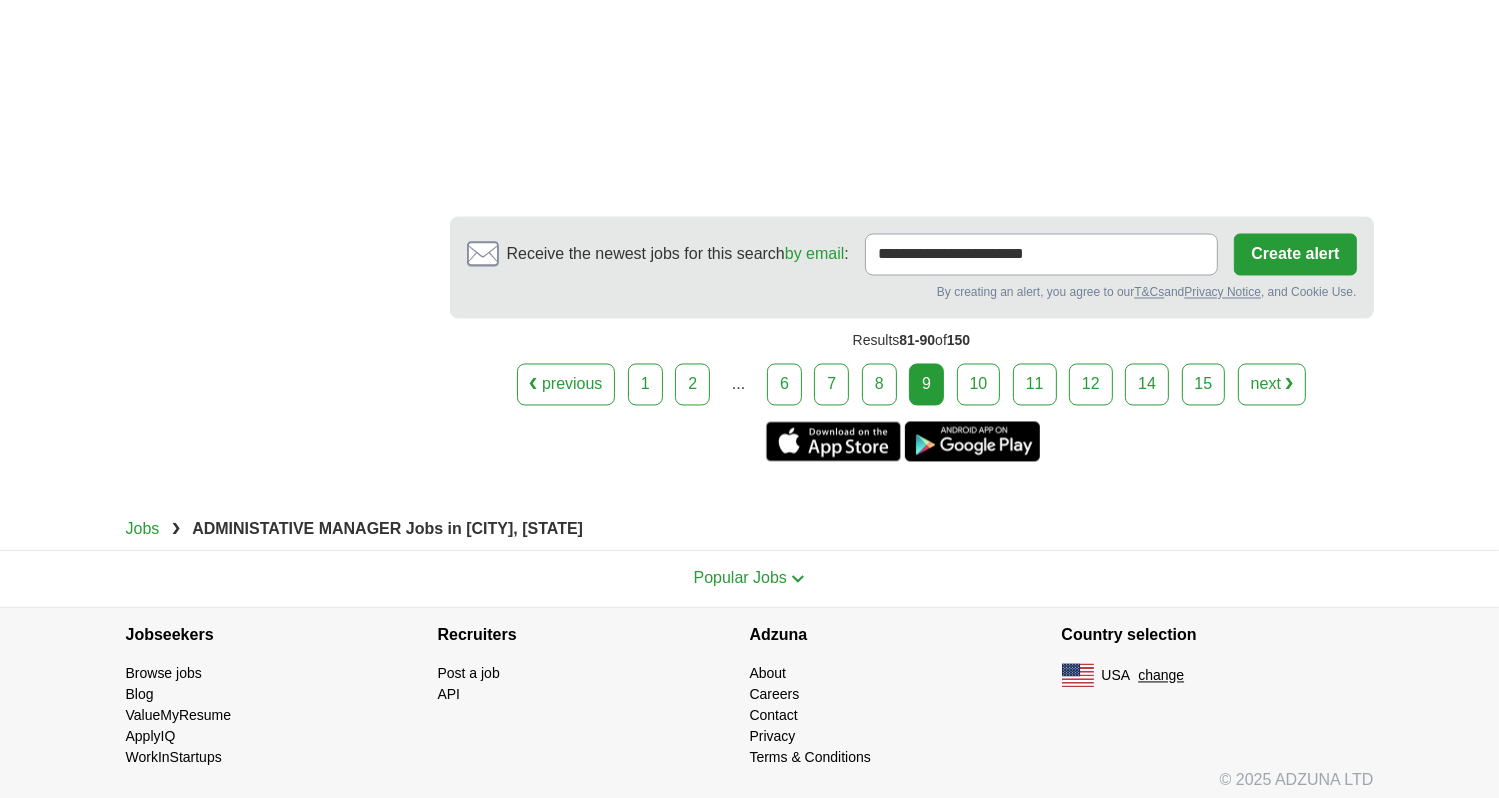 click on "10" at bounding box center [979, 385] 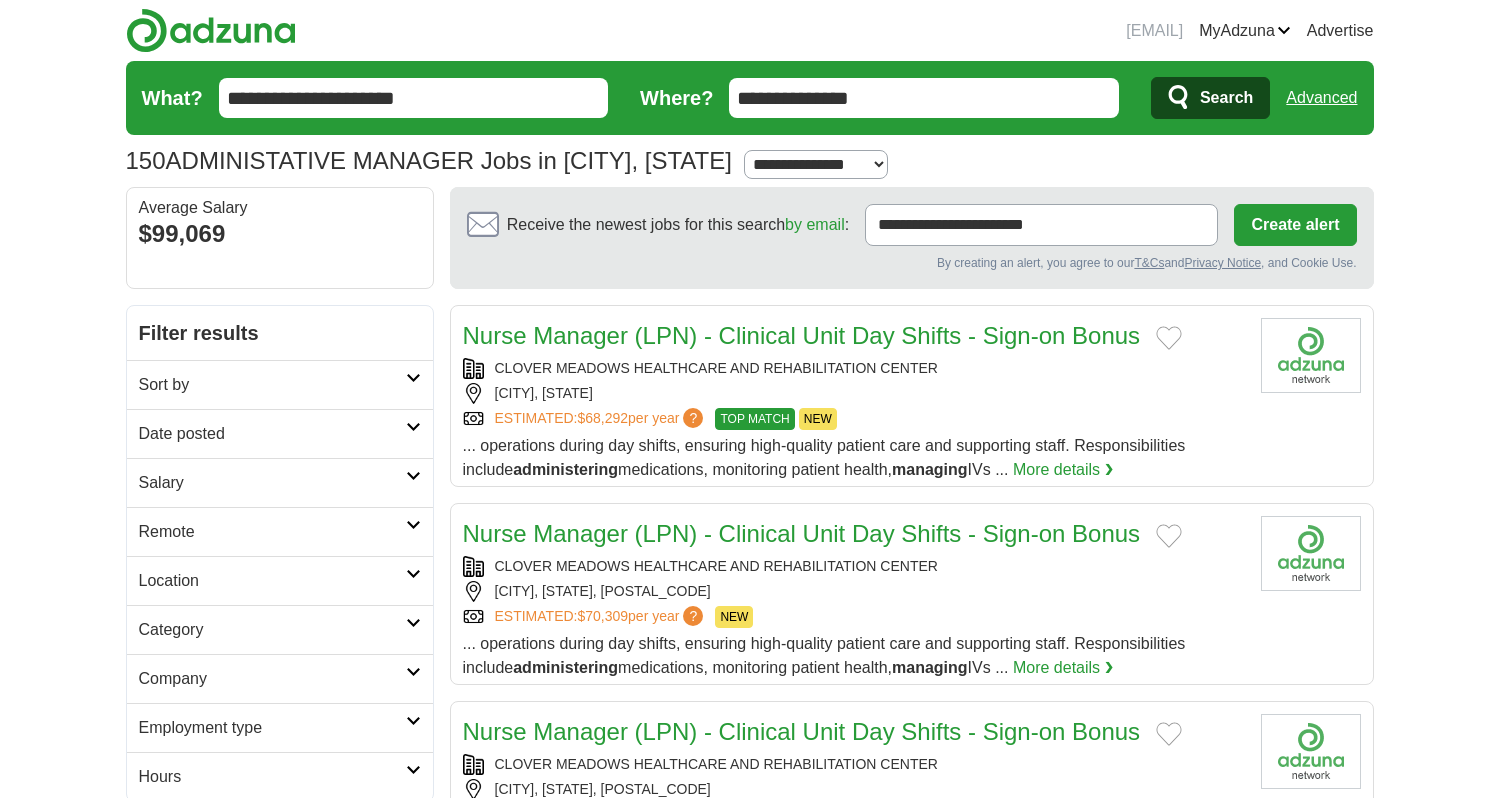 scroll, scrollTop: 0, scrollLeft: 0, axis: both 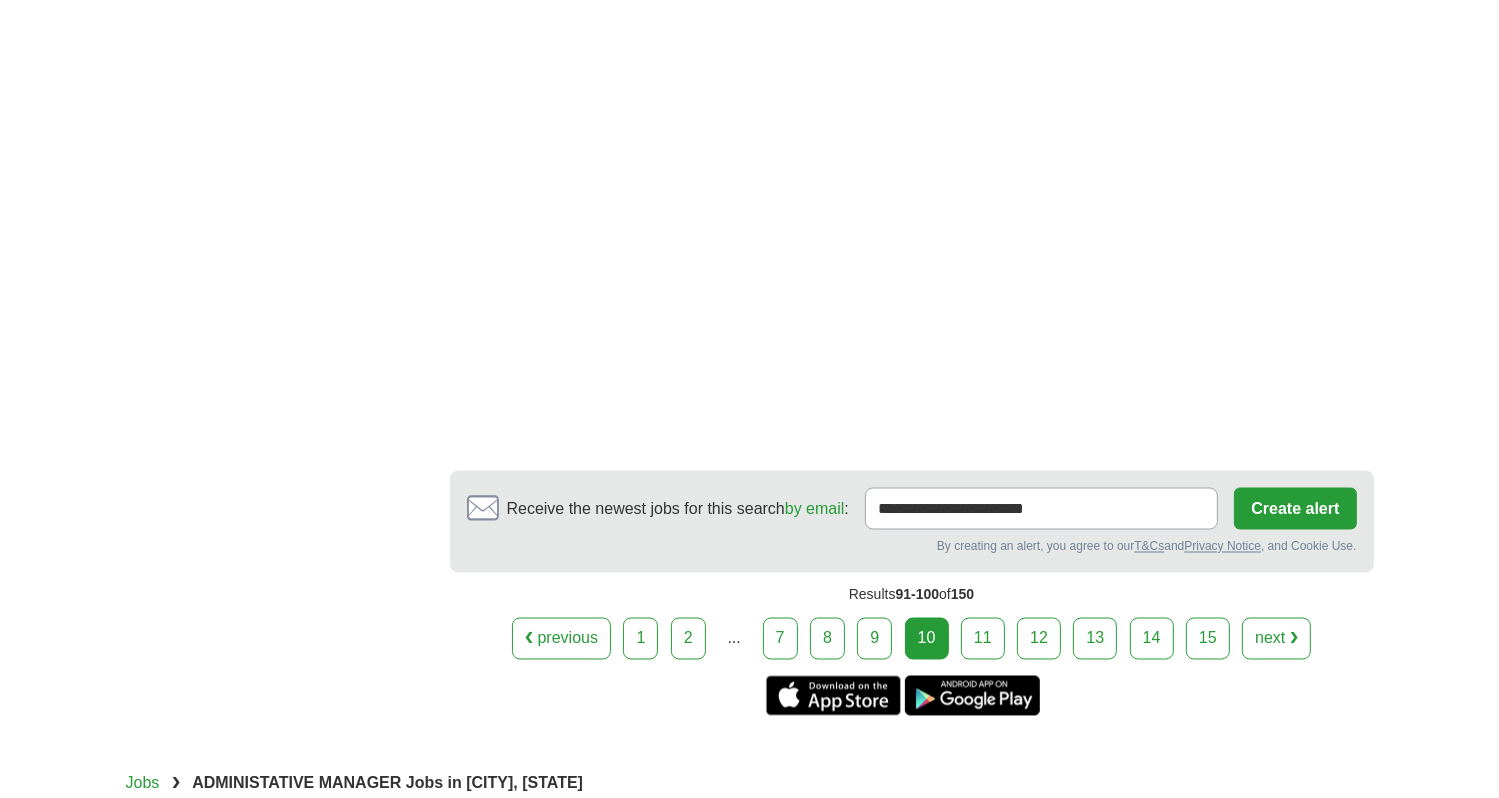 click on "11" at bounding box center (983, 639) 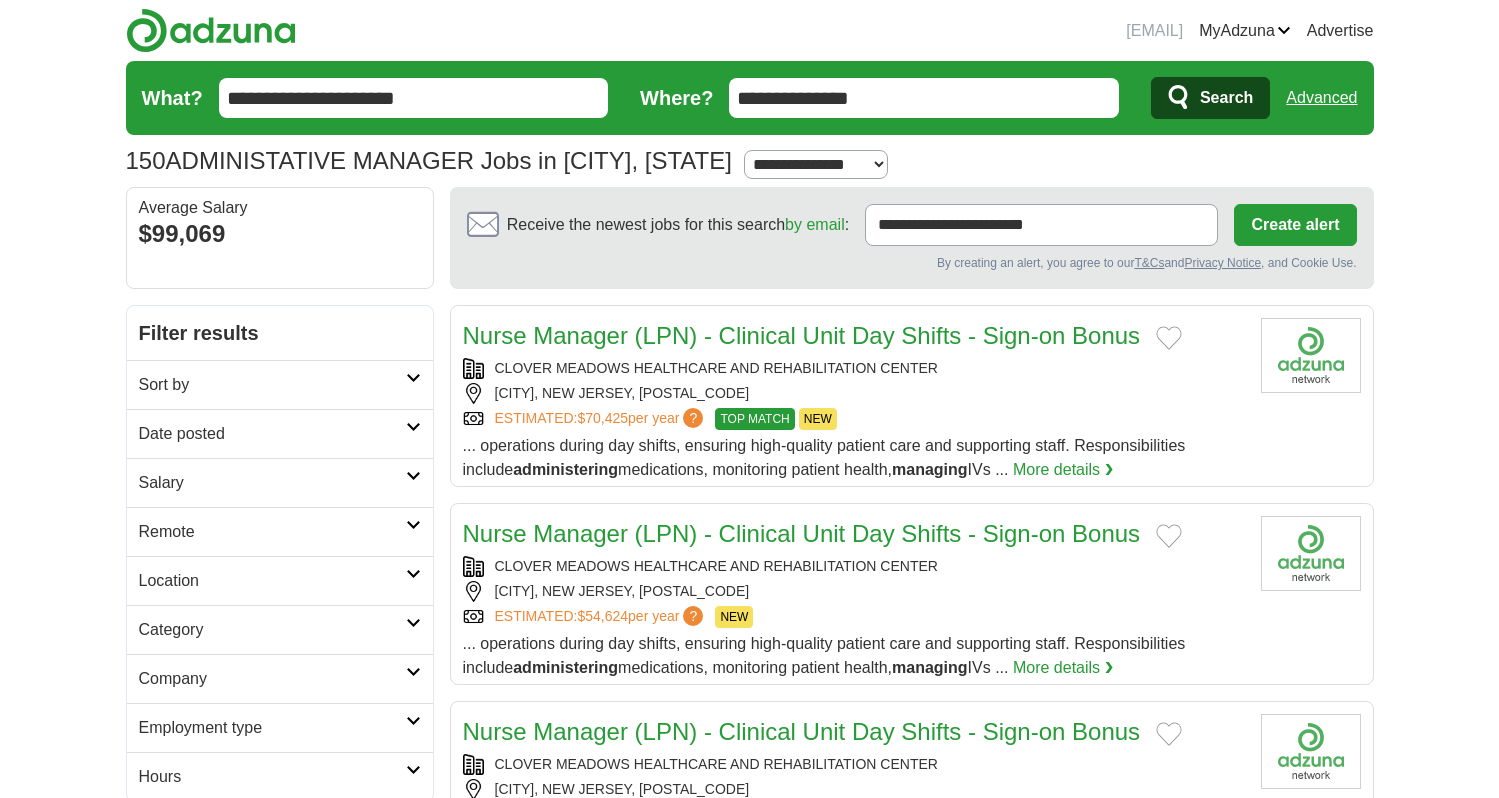 scroll, scrollTop: 0, scrollLeft: 0, axis: both 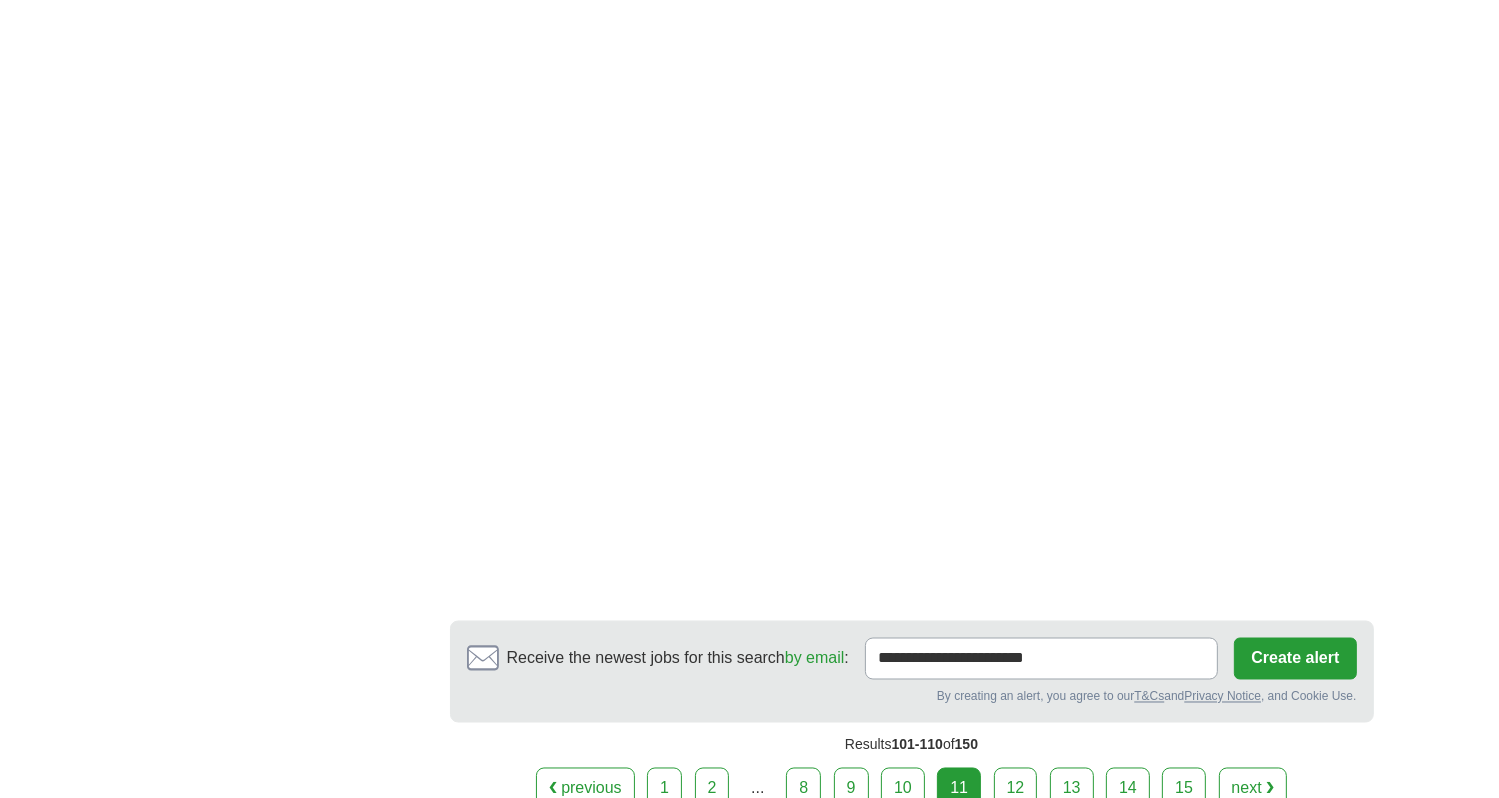 click on "12" at bounding box center [1016, 789] 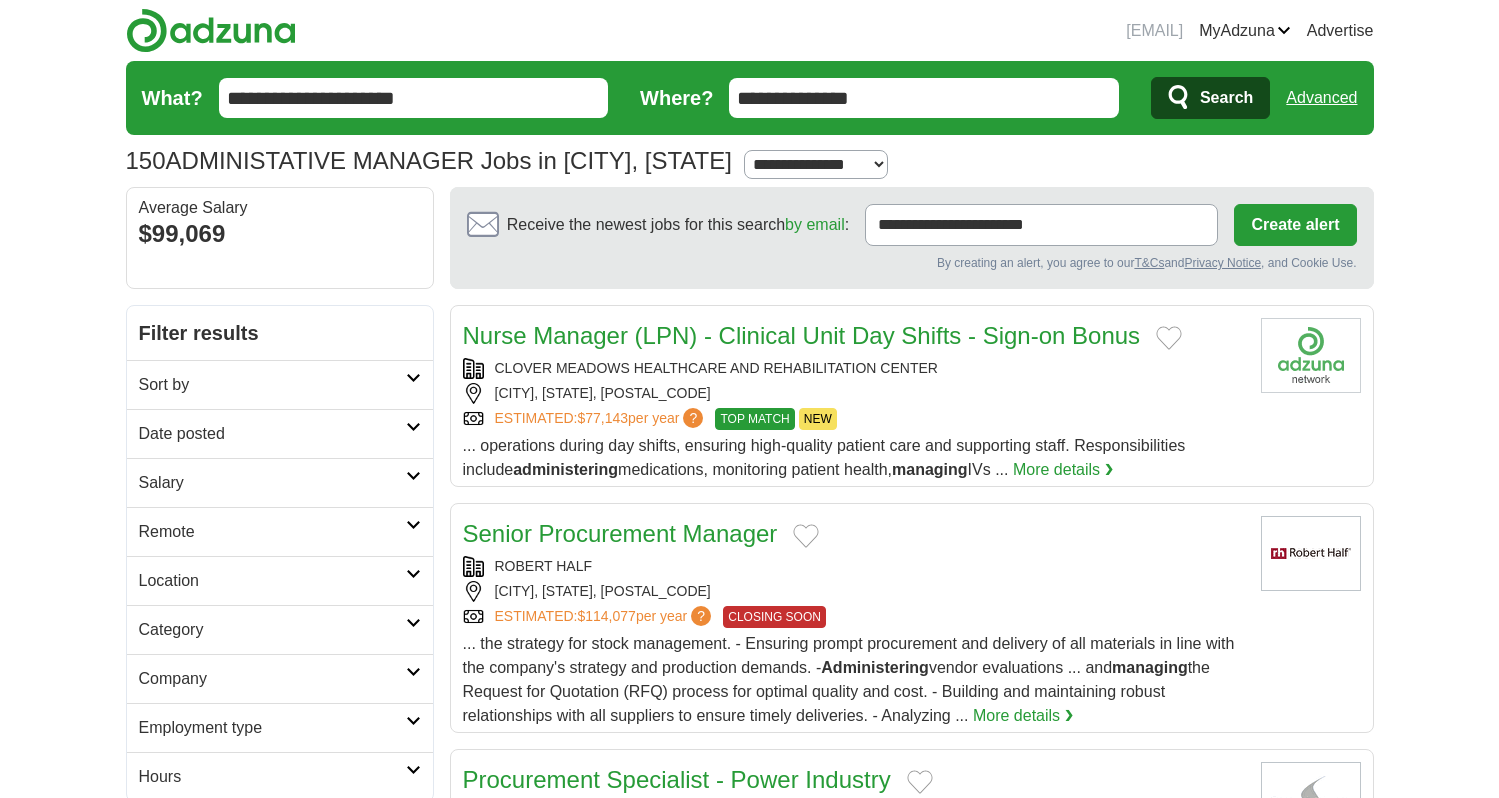 scroll, scrollTop: 0, scrollLeft: 0, axis: both 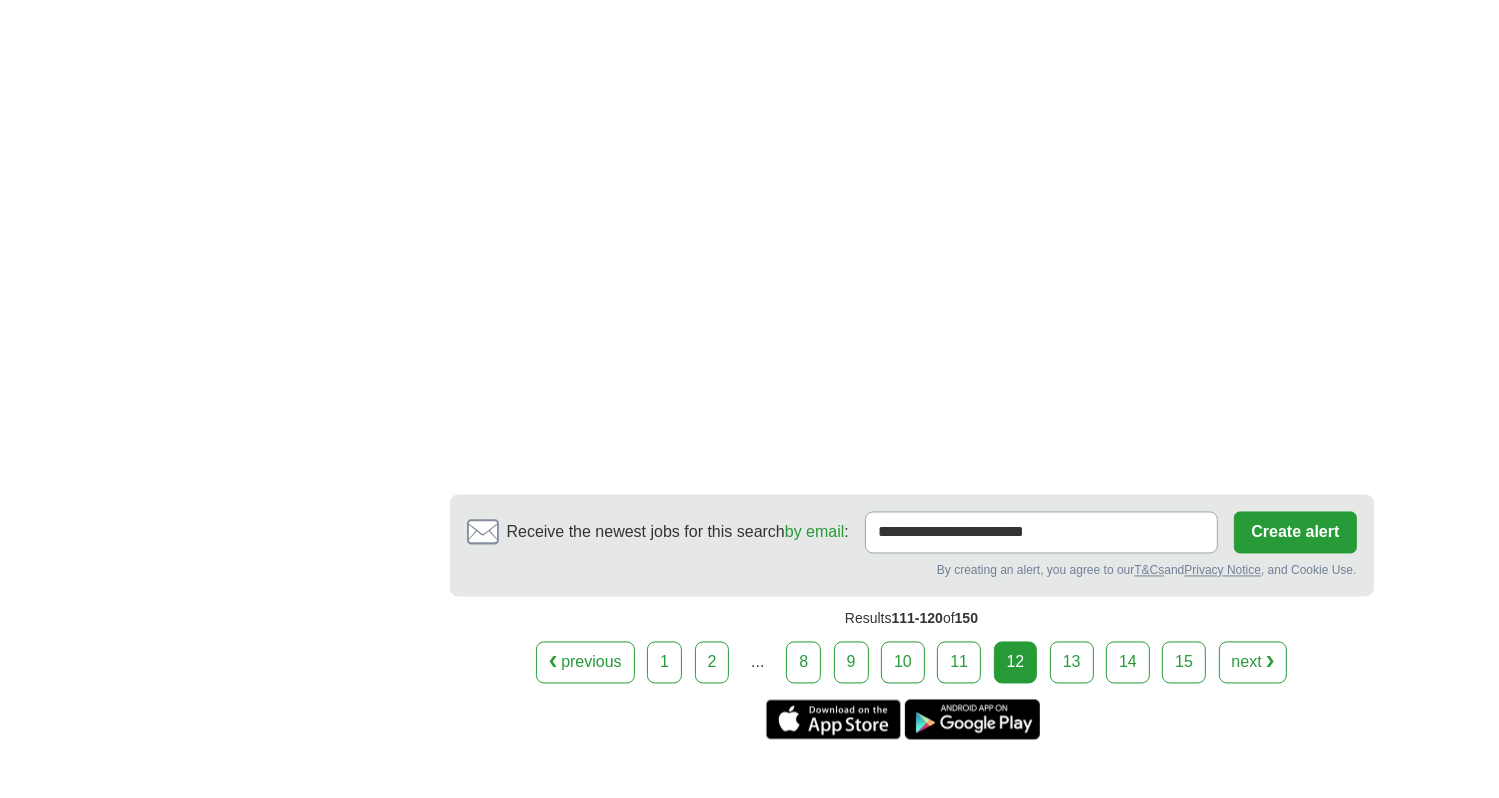 click on "13" at bounding box center [1072, 663] 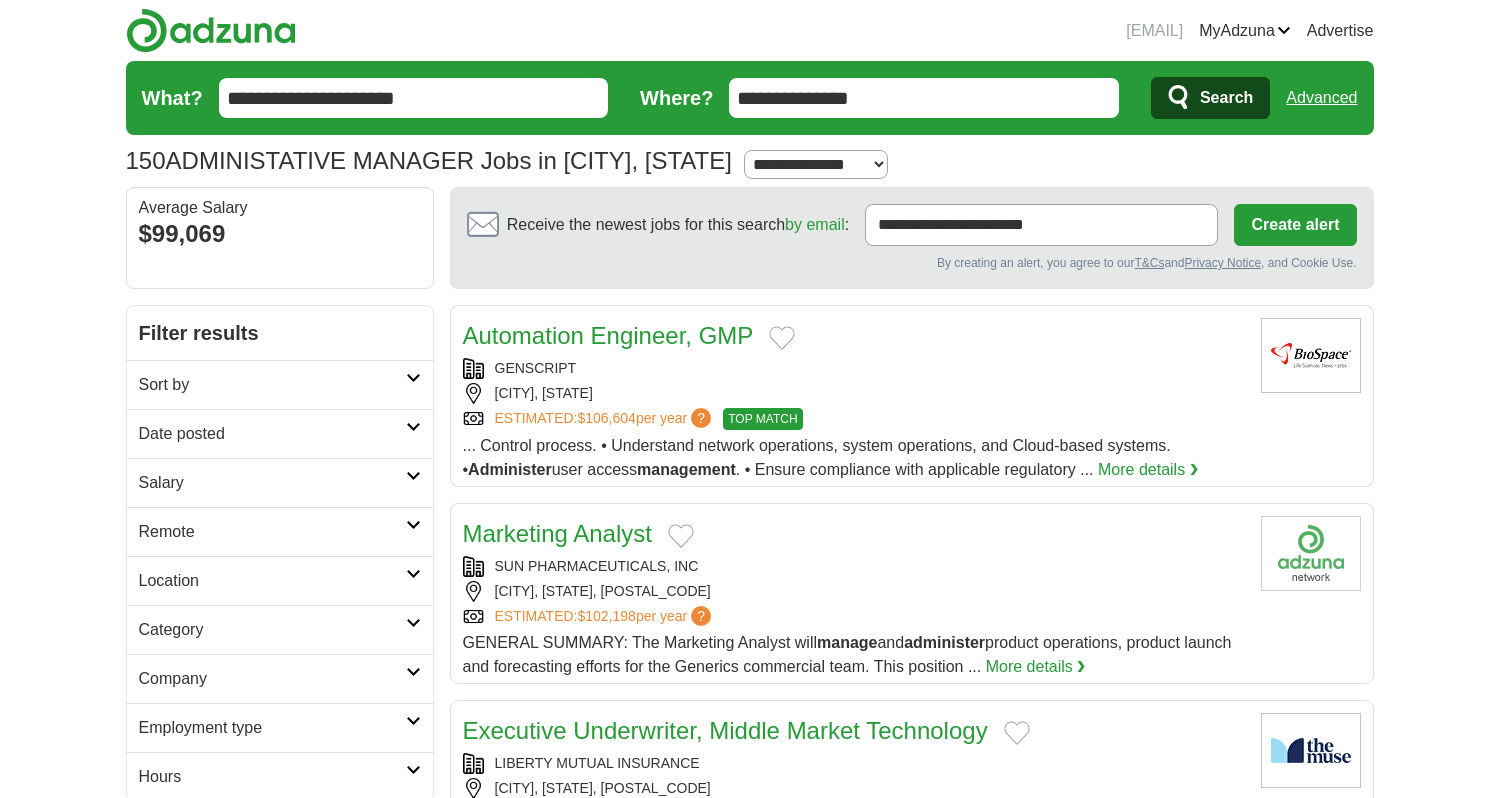 scroll, scrollTop: 0, scrollLeft: 0, axis: both 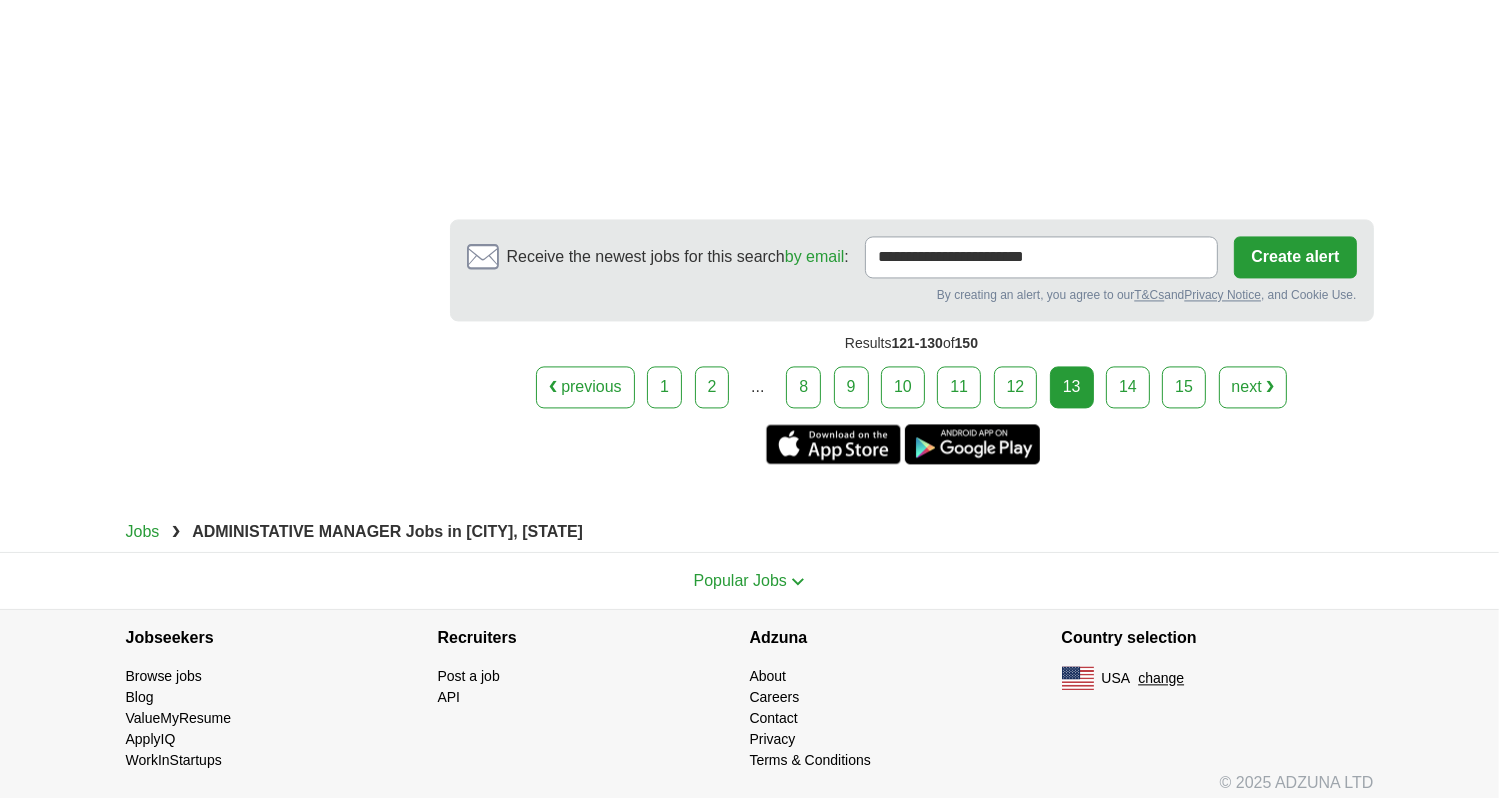 click on "14" at bounding box center (1128, 387) 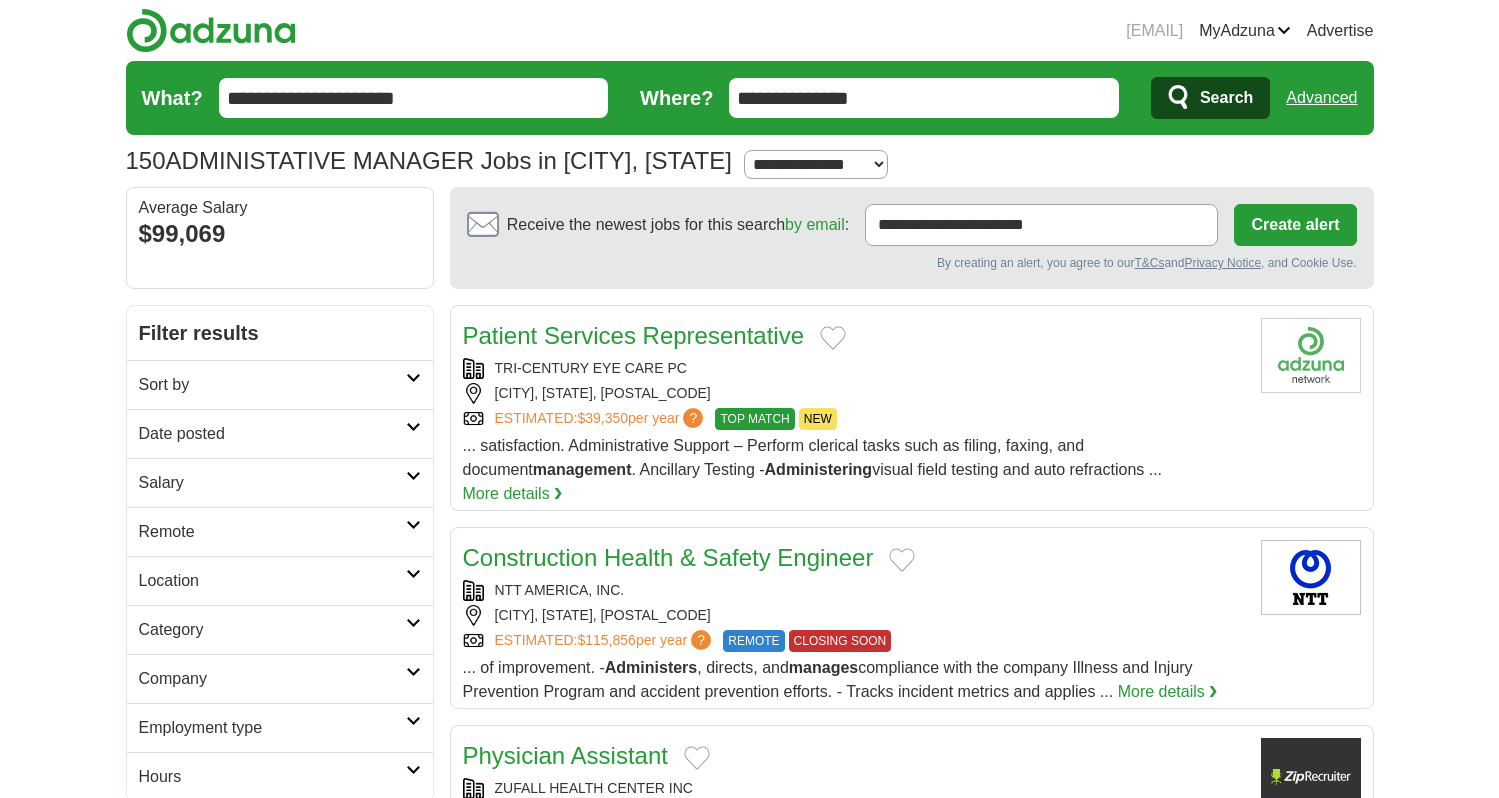 scroll, scrollTop: 0, scrollLeft: 0, axis: both 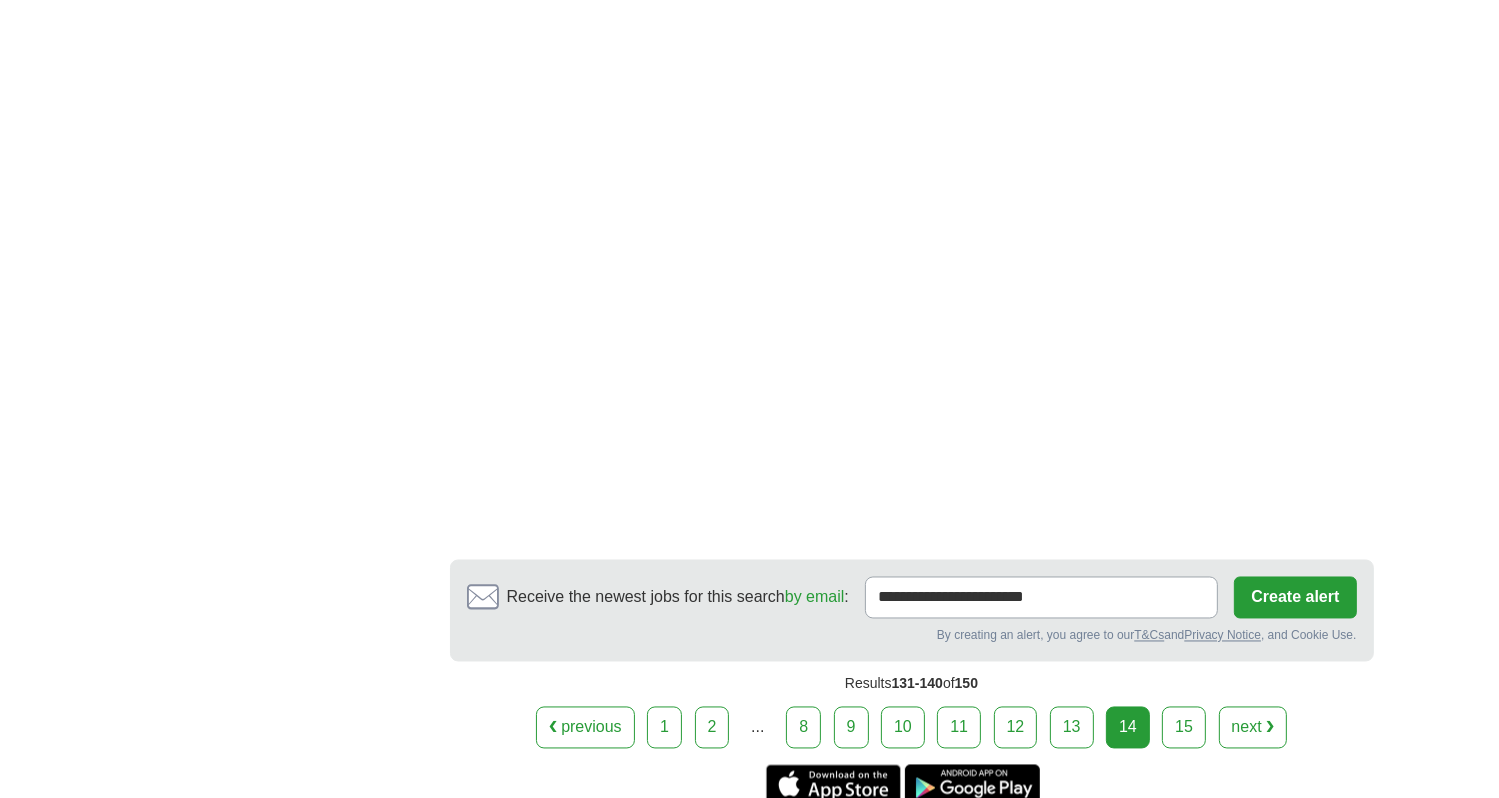 click on "15" at bounding box center [1184, 728] 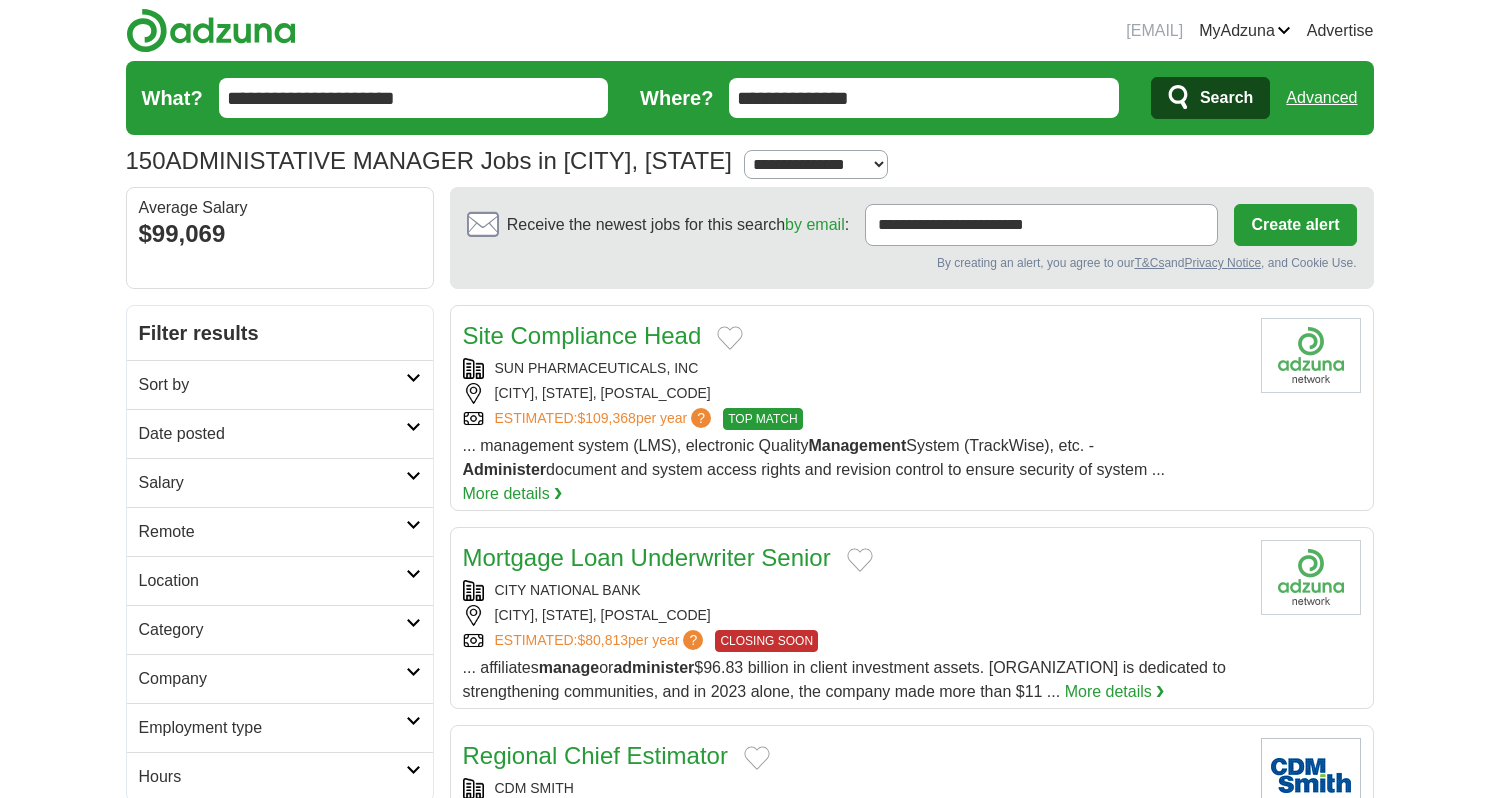 scroll, scrollTop: 0, scrollLeft: 0, axis: both 